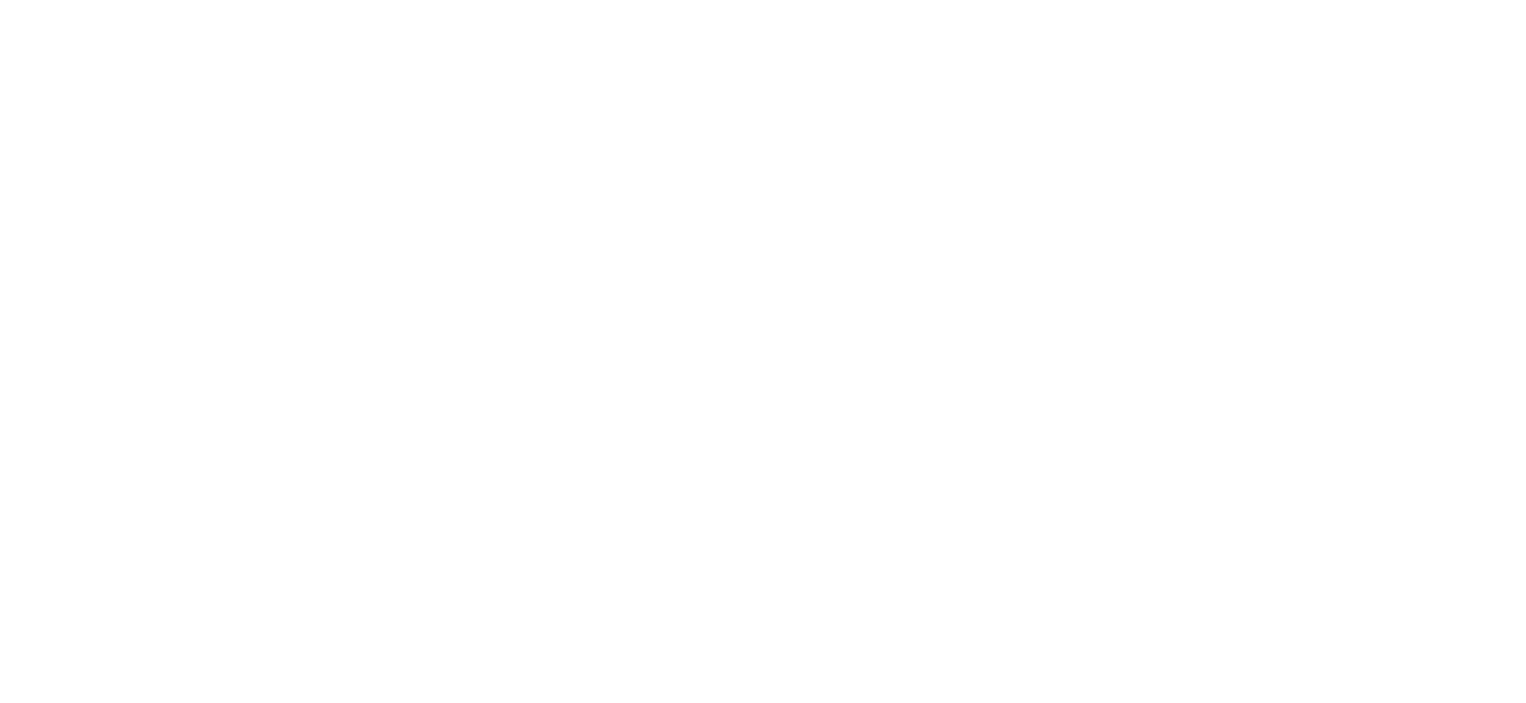 scroll, scrollTop: 0, scrollLeft: 0, axis: both 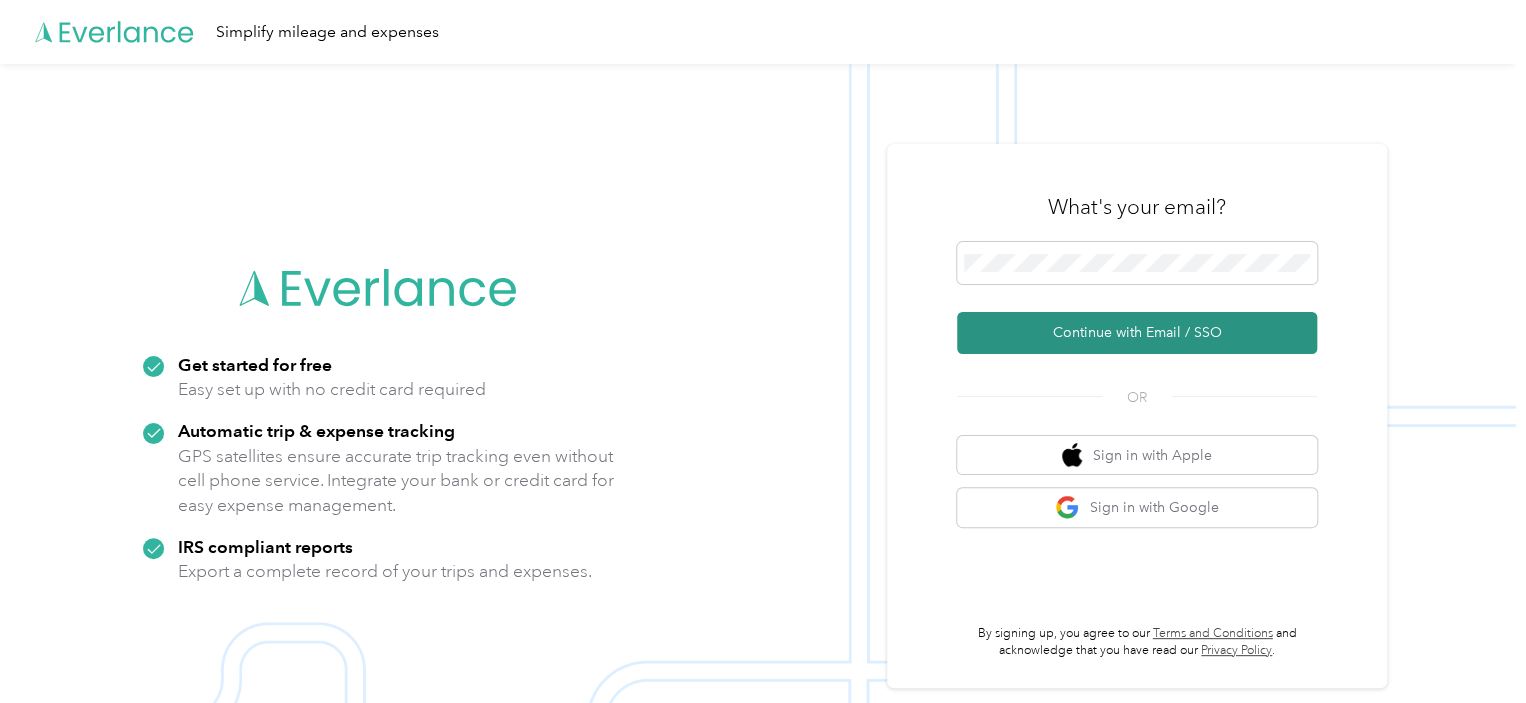 click on "Continue with Email / SSO" at bounding box center (1137, 333) 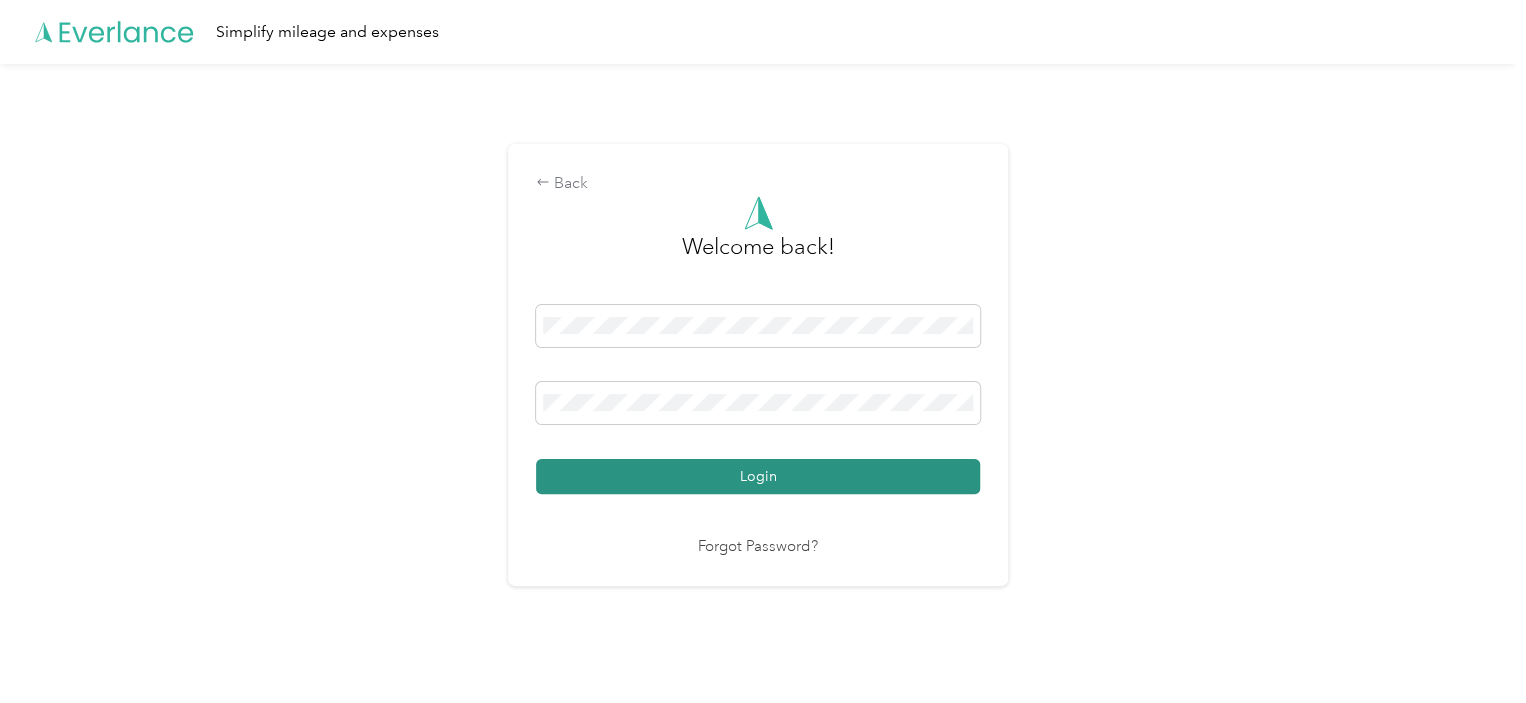 click on "Login" at bounding box center (758, 476) 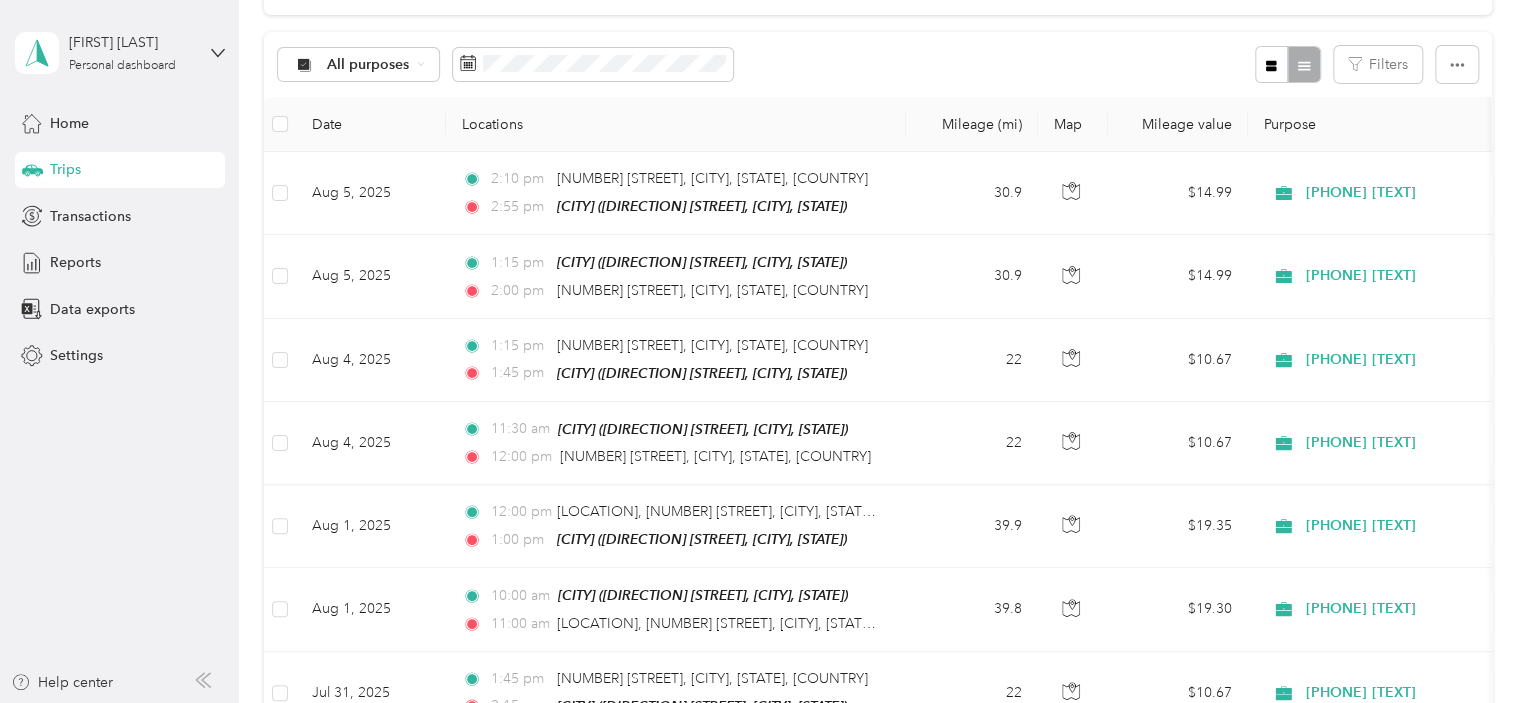 scroll, scrollTop: 215, scrollLeft: 0, axis: vertical 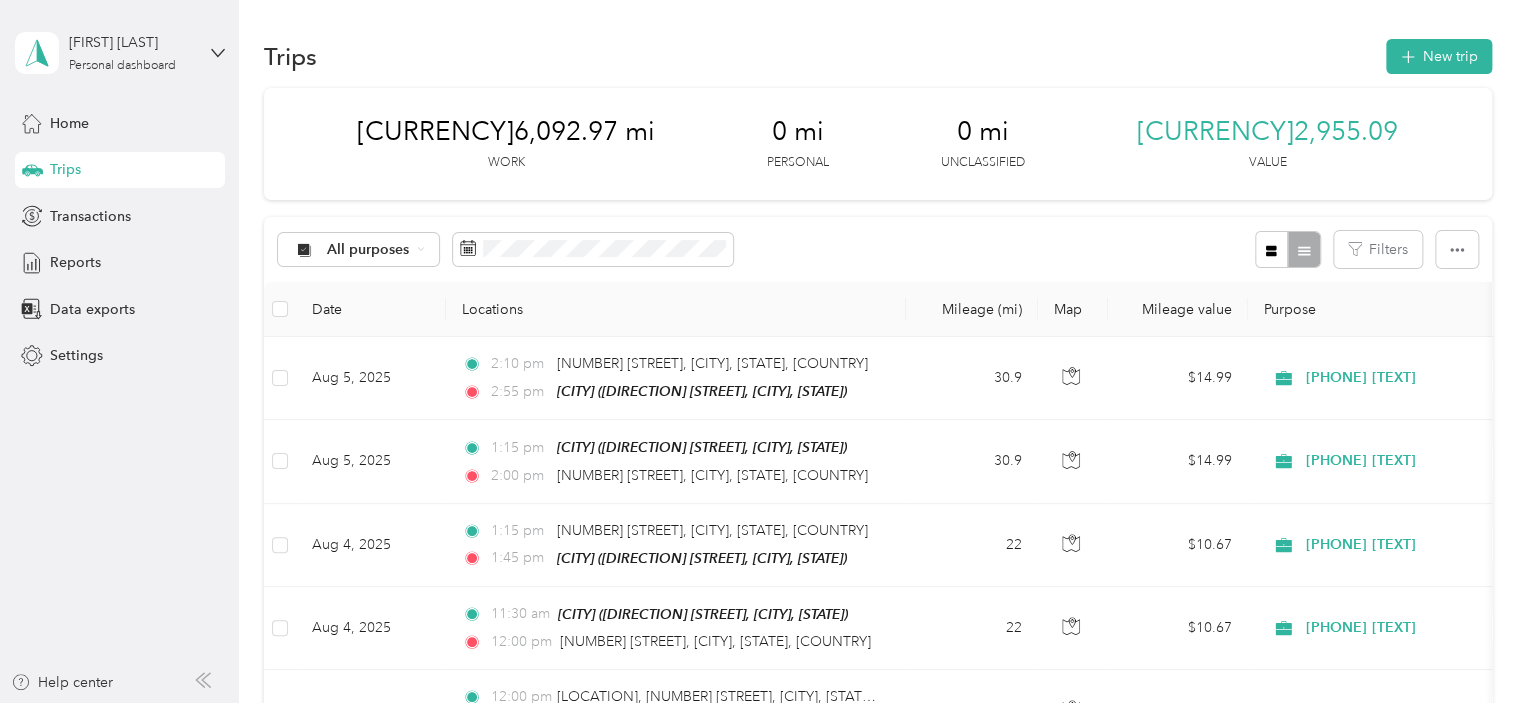 click on "Trips New trip [NUMBER]   mi Work 0   mi Personal 0   mi Unclassified [CURRENCY] Value All purposes Filters Date Locations Mileage (mi) Map Mileage value Purpose Track Method Report                     [DATE] [TIME] [NUMBER] [STREET], [CITY], [STATE], [COUNTRY] [TIME] [CITY] ([DIRECTION] [STREET], [CITY], [STATE]) [NUMBER] [CURRENCY] [TEXT] [METHOD] [DATE] [DATE] [TIME] [CITY] ([DIRECTION] [STREET], [CITY], [STATE]) [TIME] [NUMBER] [STREET], [CITY], [STATE], [COUNTRY] [NUMBER] [CURRENCY] [TEXT] [METHOD] [DATE] [DATE] [TIME] [NUMBER] [STREET], [CITY], [STATE], [COUNTRY] [TIME] [CITY] ([DIRECTION] [STREET], [CITY], [STATE]) [NUMBER] [CURRENCY] [TEXT] [METHOD] [DATE] [DATE] [TIME] [CITY] ([DIRECTION] [STREET], [CITY], [STATE]) [TIME] [NUMBER] [STREET], [CITY], [STATE], [COUNTRY] [NUMBER] [CURRENCY] [TEXT] [METHOD] [DATE] [DATE] [TIME] [CITY] [LOCATION], [NUMBER] [STREET], [CITY], [STATE]  [POSTAL_CODE], [COUNTRY] [TIME] [NUMBER] [TEXT] [METHOD] [DATE]" at bounding box center (877, 1331) 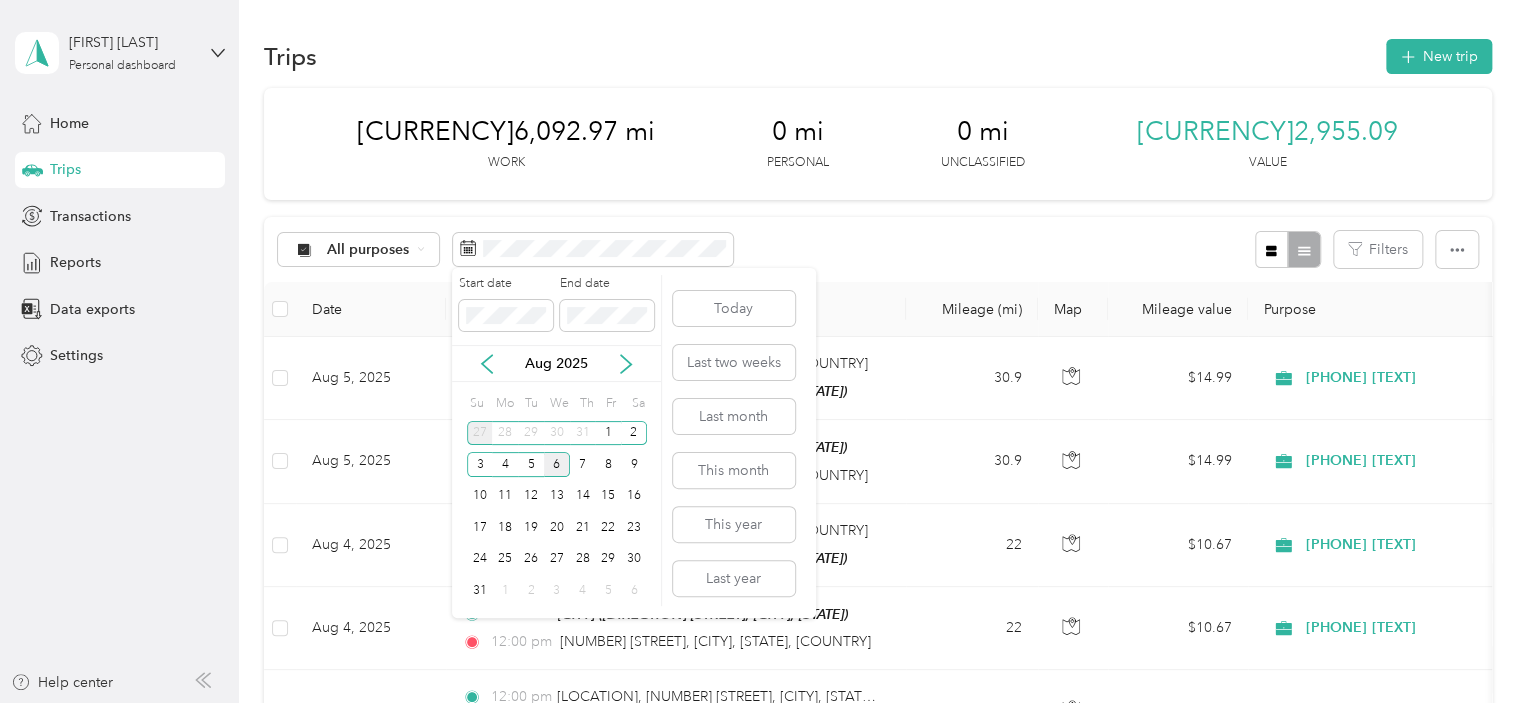 click on "27" at bounding box center (480, 433) 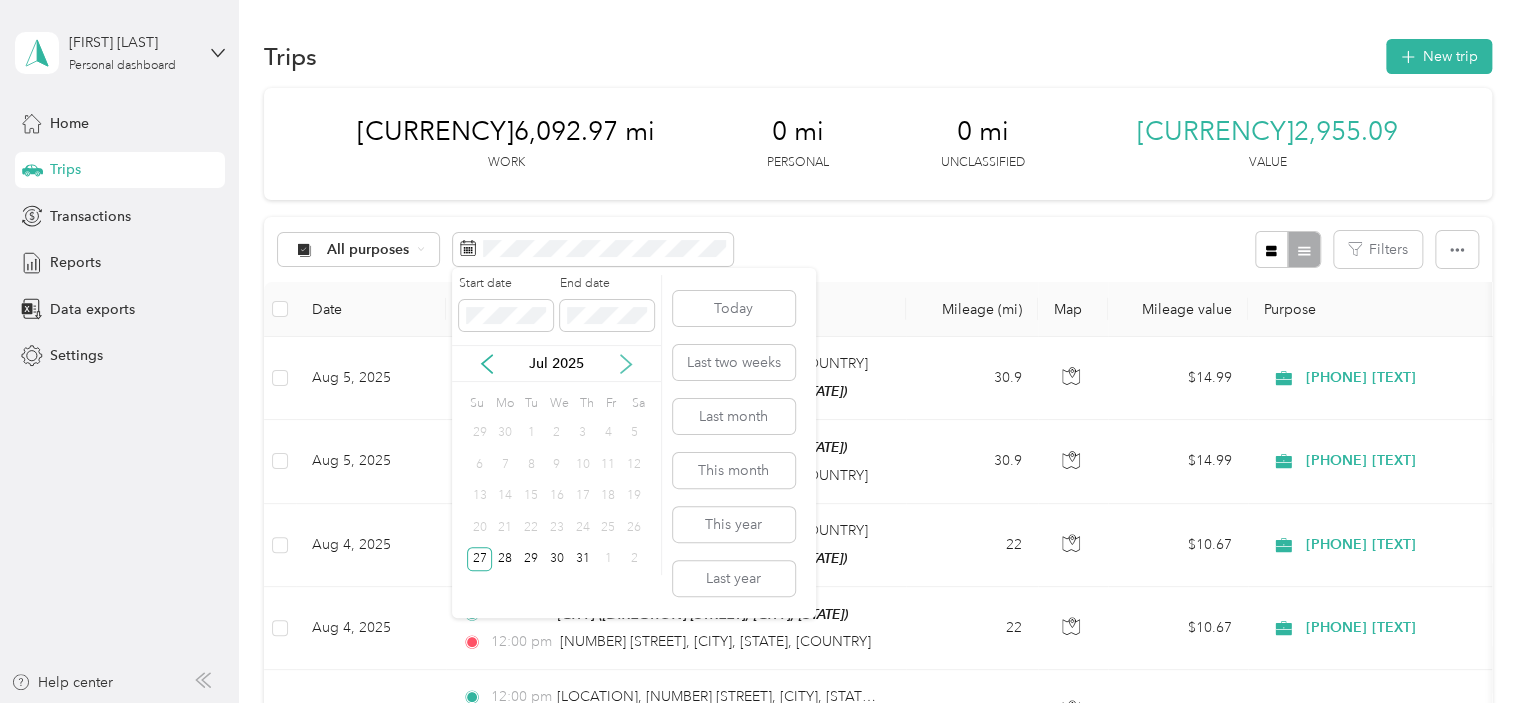 click 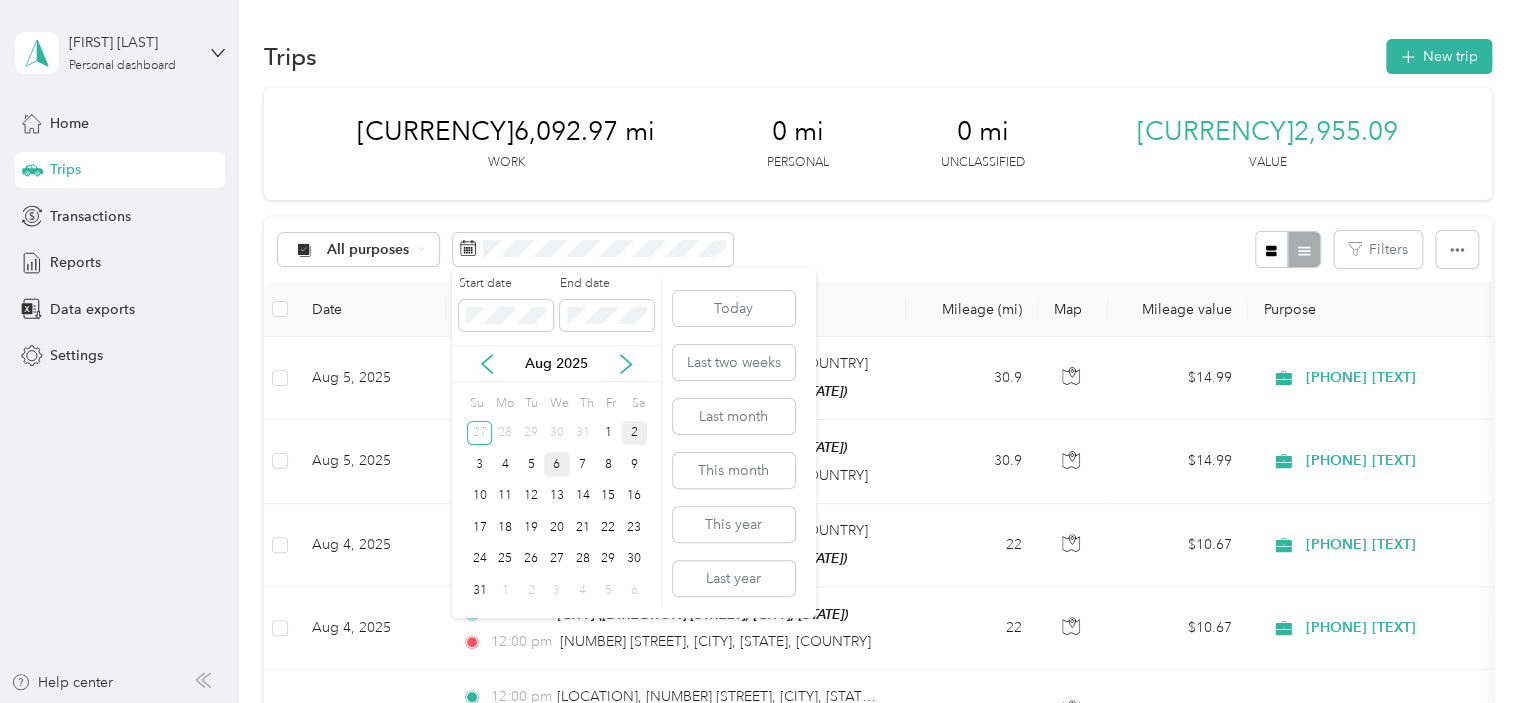 click on "2" at bounding box center [634, 433] 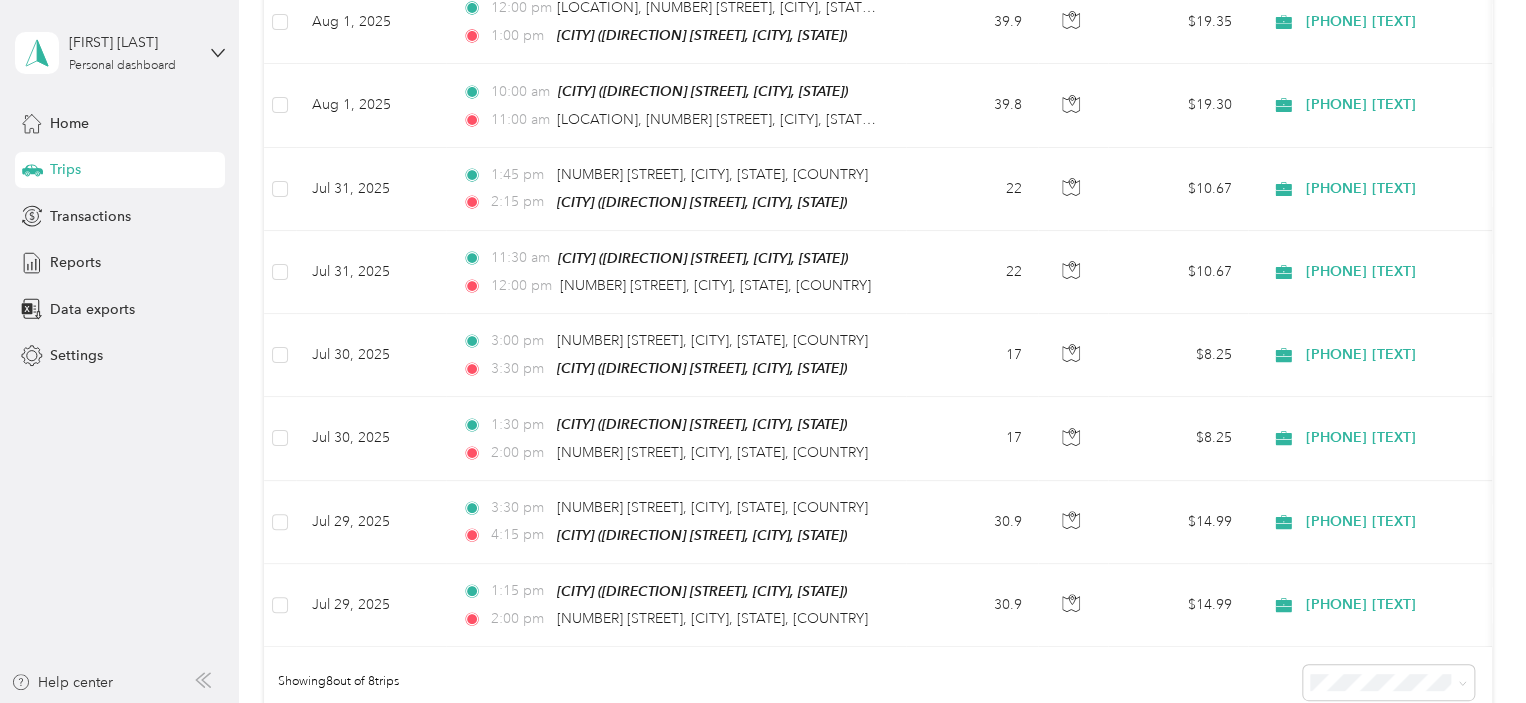 scroll, scrollTop: 0, scrollLeft: 0, axis: both 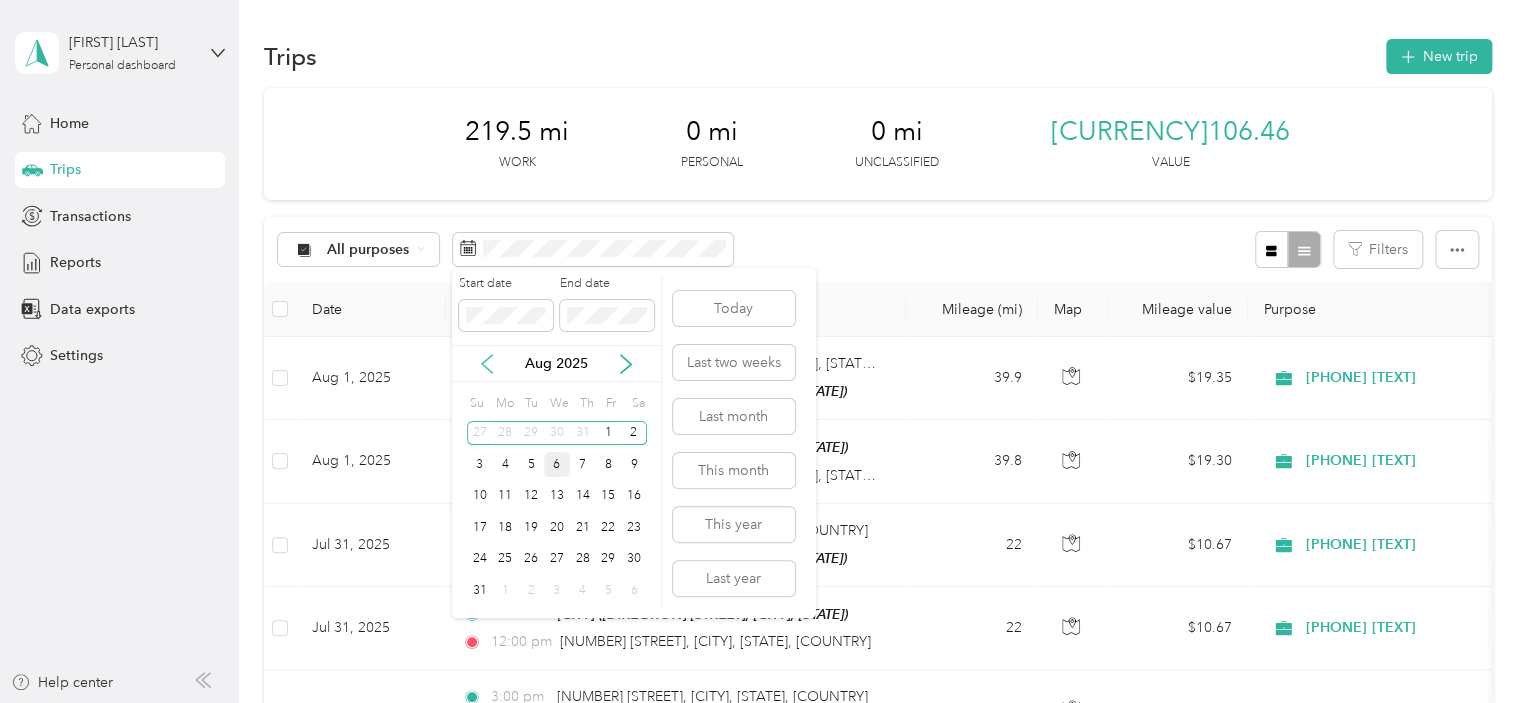 click 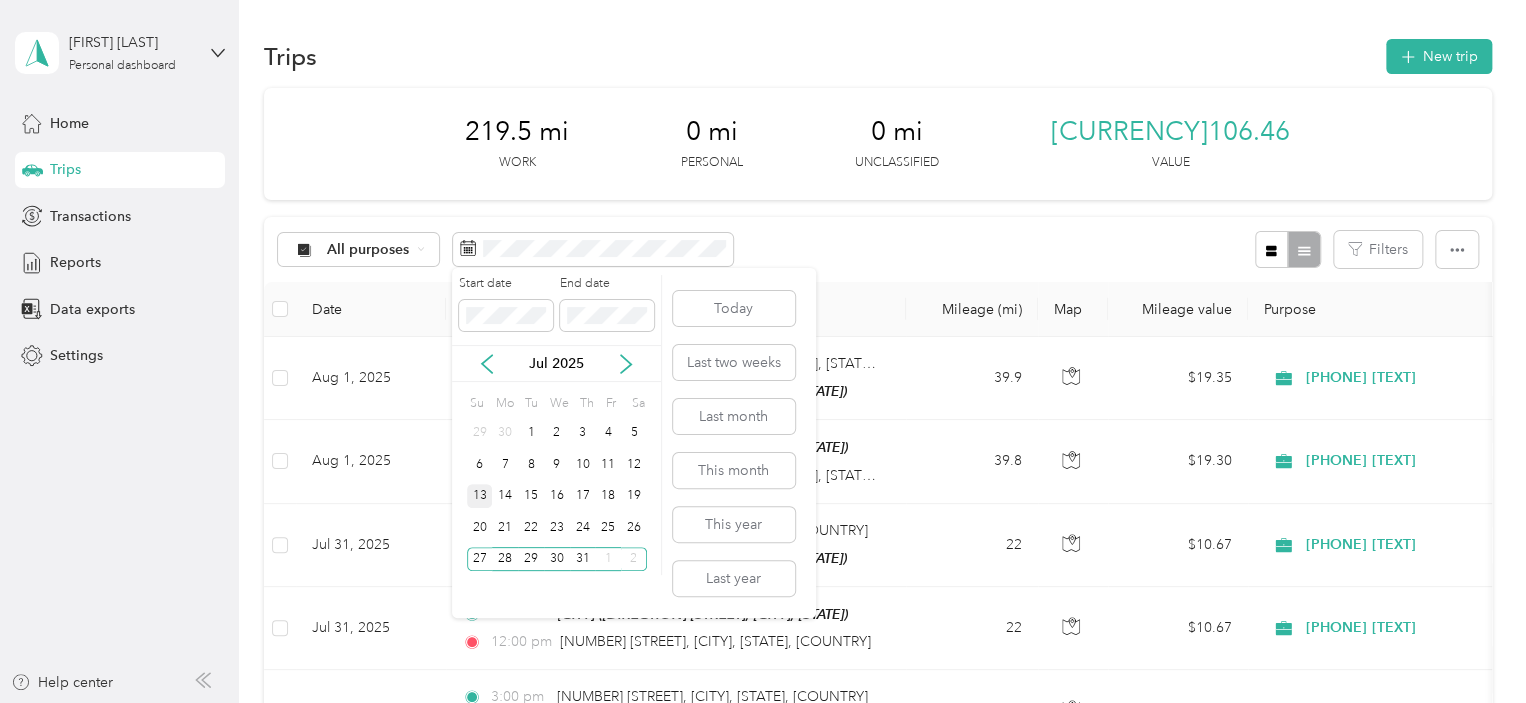 click on "13" at bounding box center (480, 496) 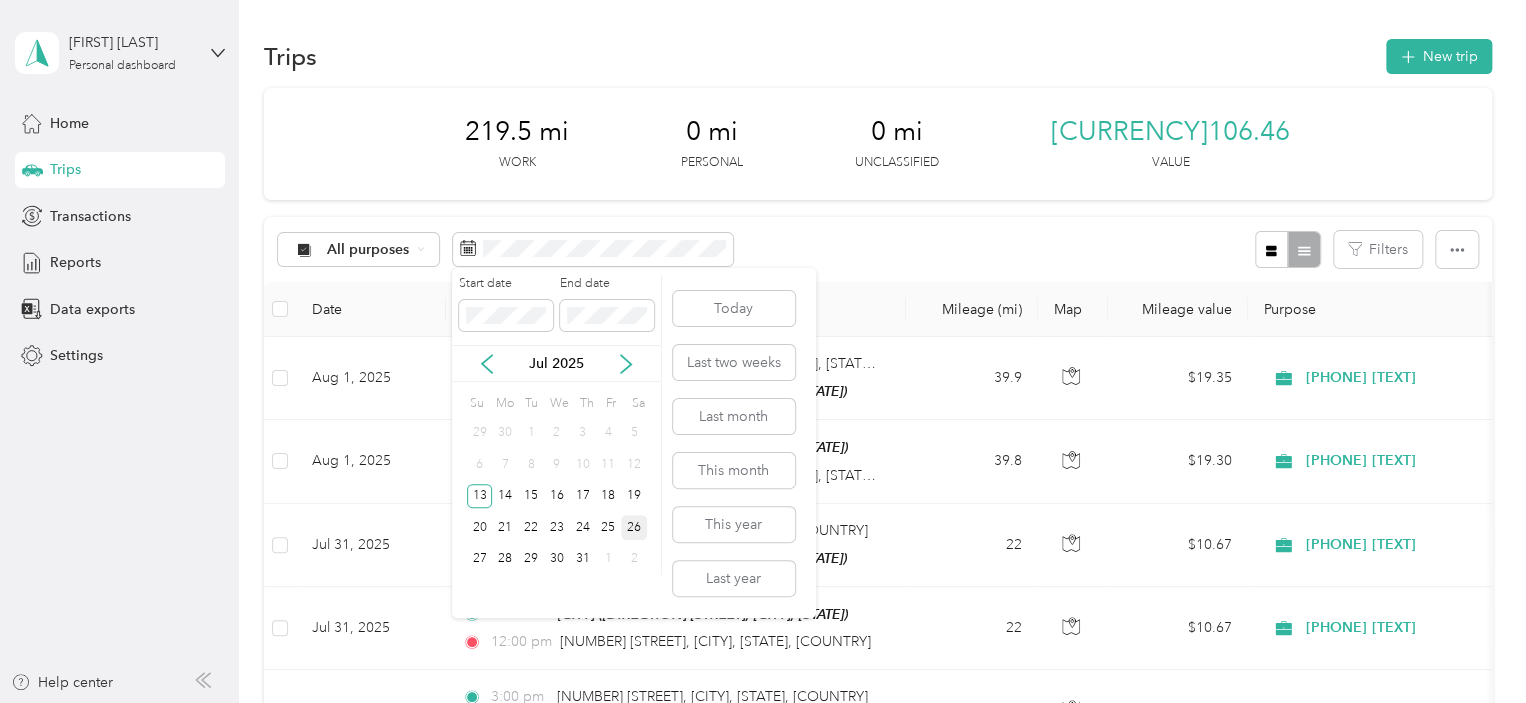 click on "26" at bounding box center (634, 527) 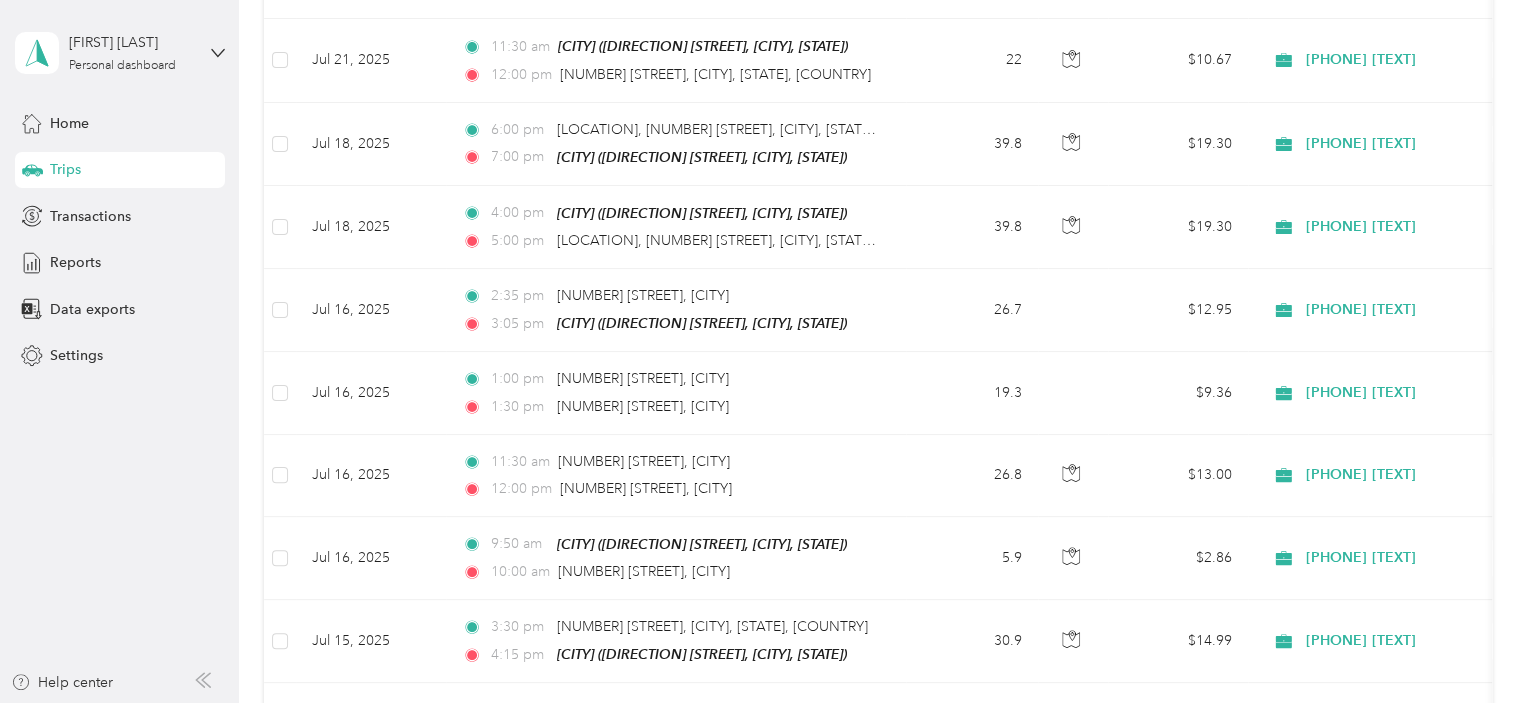 scroll, scrollTop: 1400, scrollLeft: 0, axis: vertical 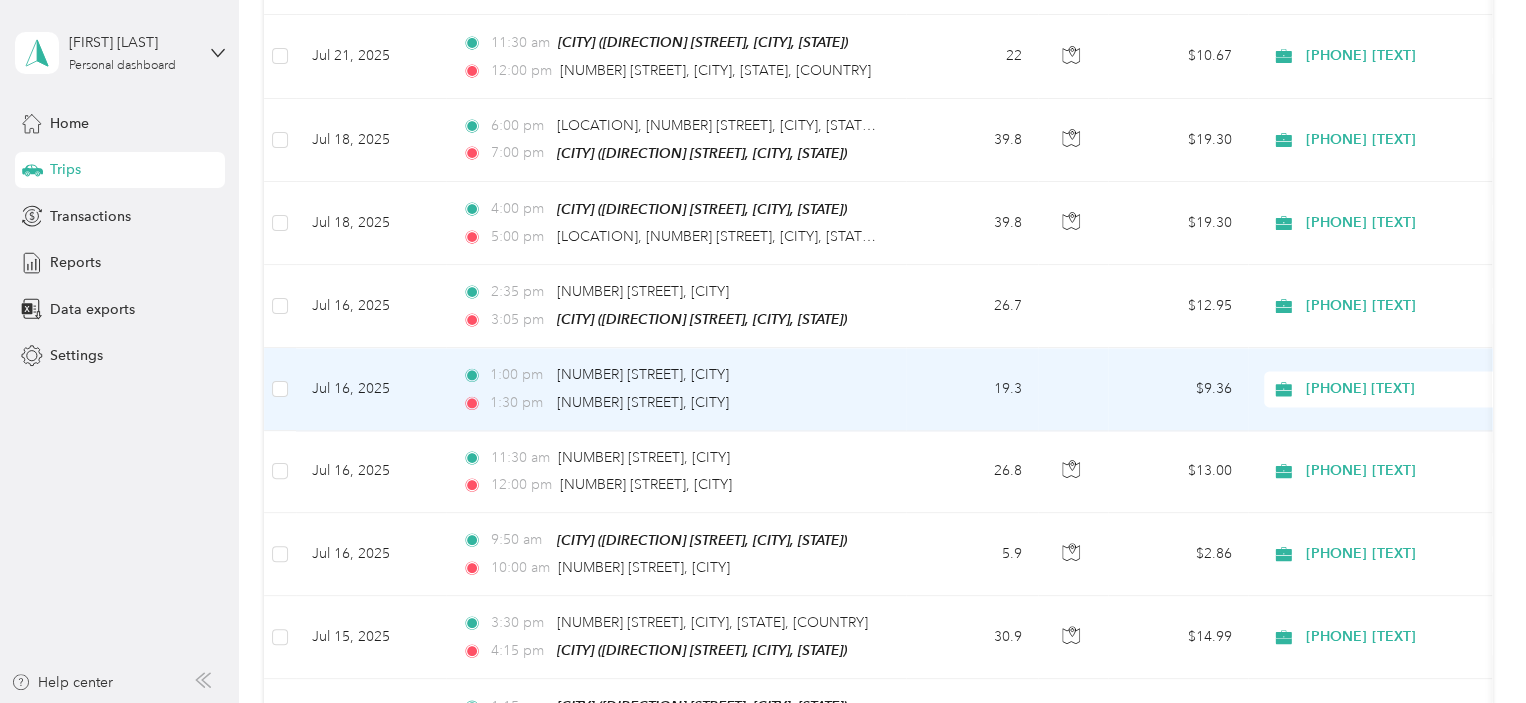 click on "[TIME] [NUMBER] [STREET], [CITY]" at bounding box center [672, 375] 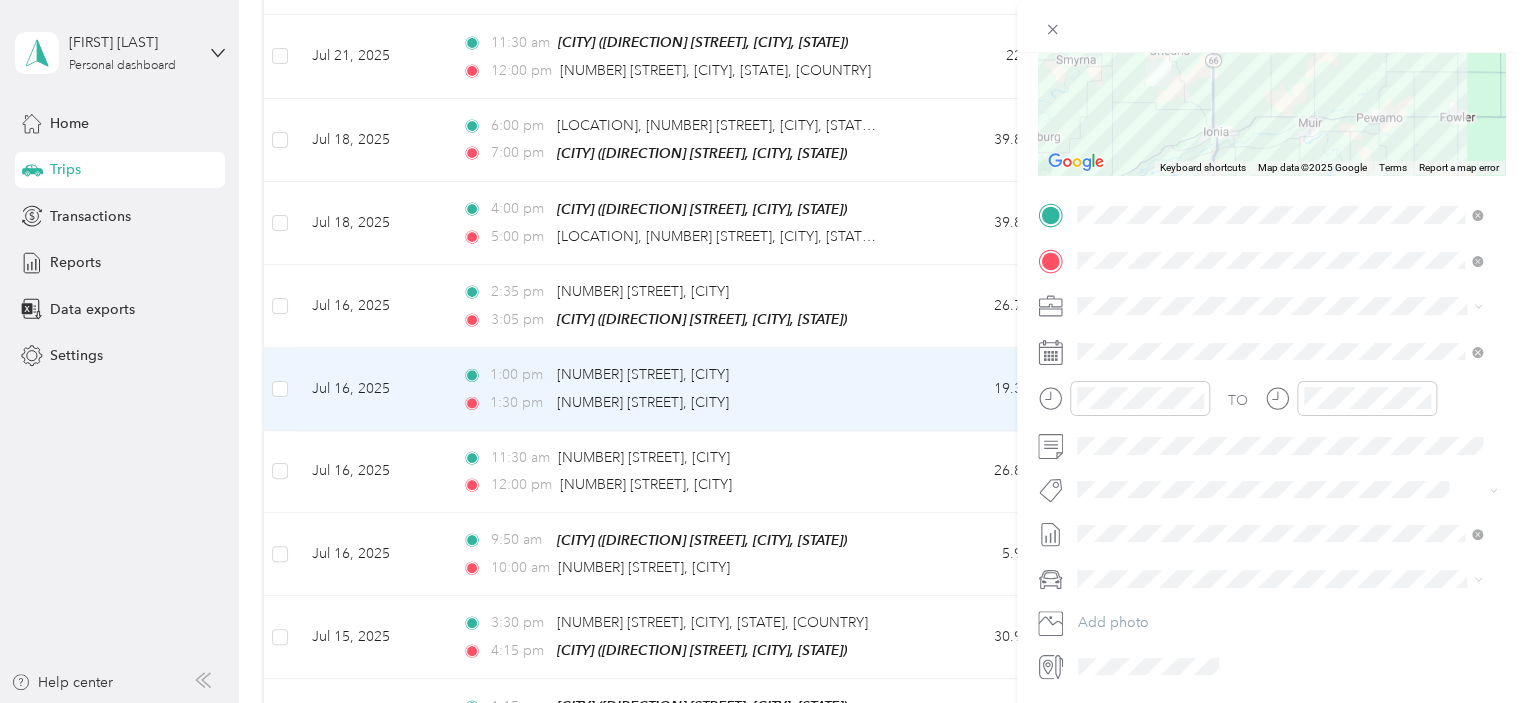 scroll, scrollTop: 346, scrollLeft: 0, axis: vertical 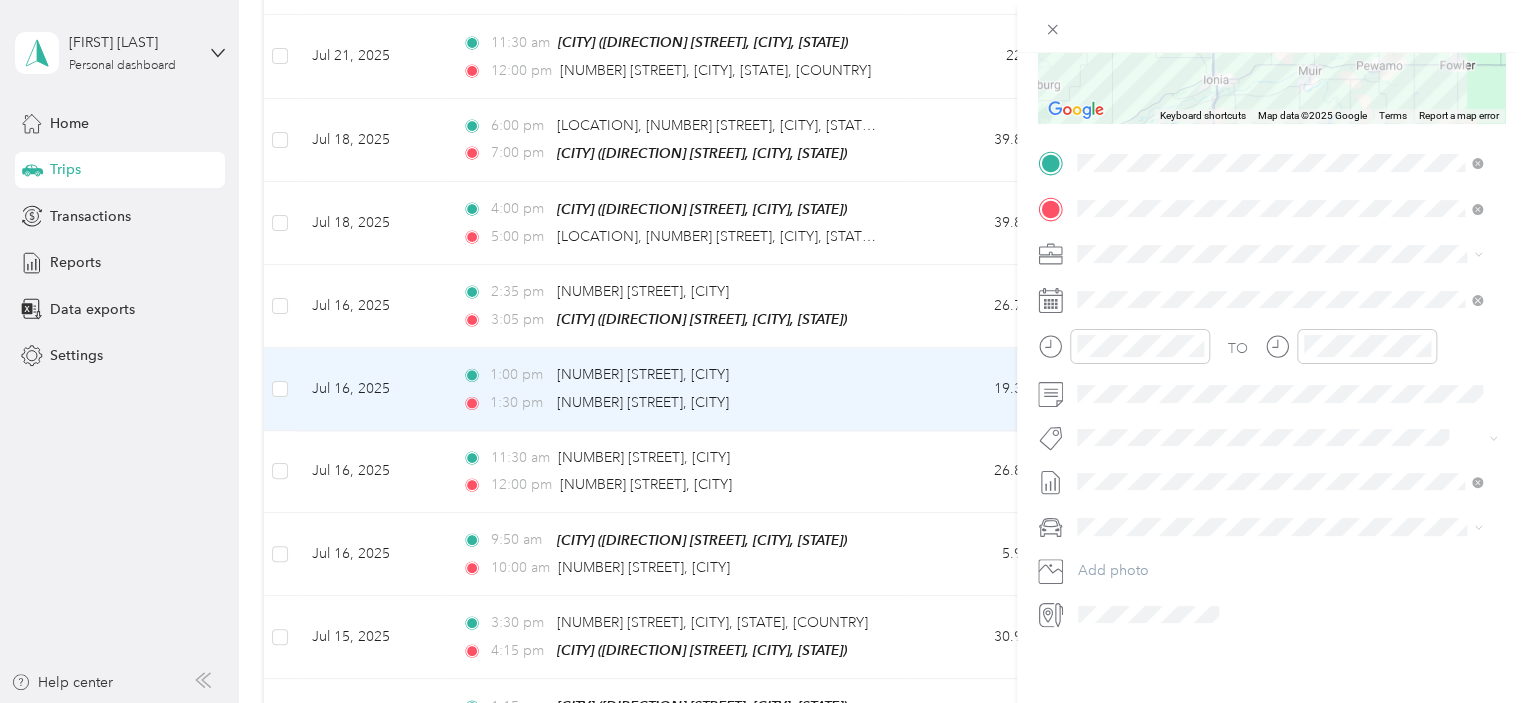 click on "Trip details Save This trip cannot be edited because it is either under review, approved, or paid. Contact your Team Manager to edit it. Miles [NUMBER] Value  ← Move left → Move right ↑ Move up ↓ Move down + Zoom in - Zoom out Home Jump left by 75% End Jump right by 75% Page Up Jump up by 75% Page Down Jump down by 75% Keyboard shortcuts Map Data Map data ©2025 Google Map data ©2025 Google 5 km  Click to toggle between metric and imperial units Terms Report a map error TO Add photo" at bounding box center [763, 351] 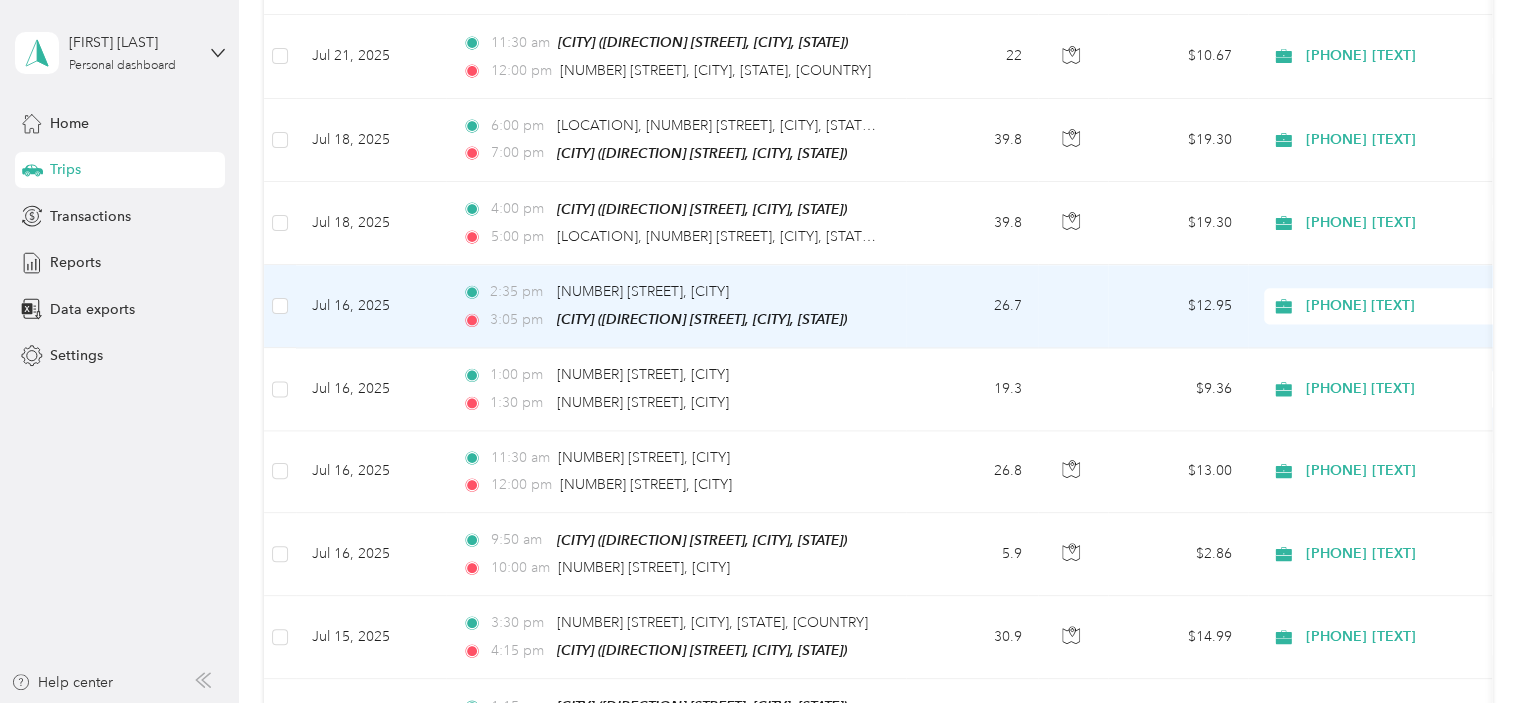click at bounding box center (1073, 306) 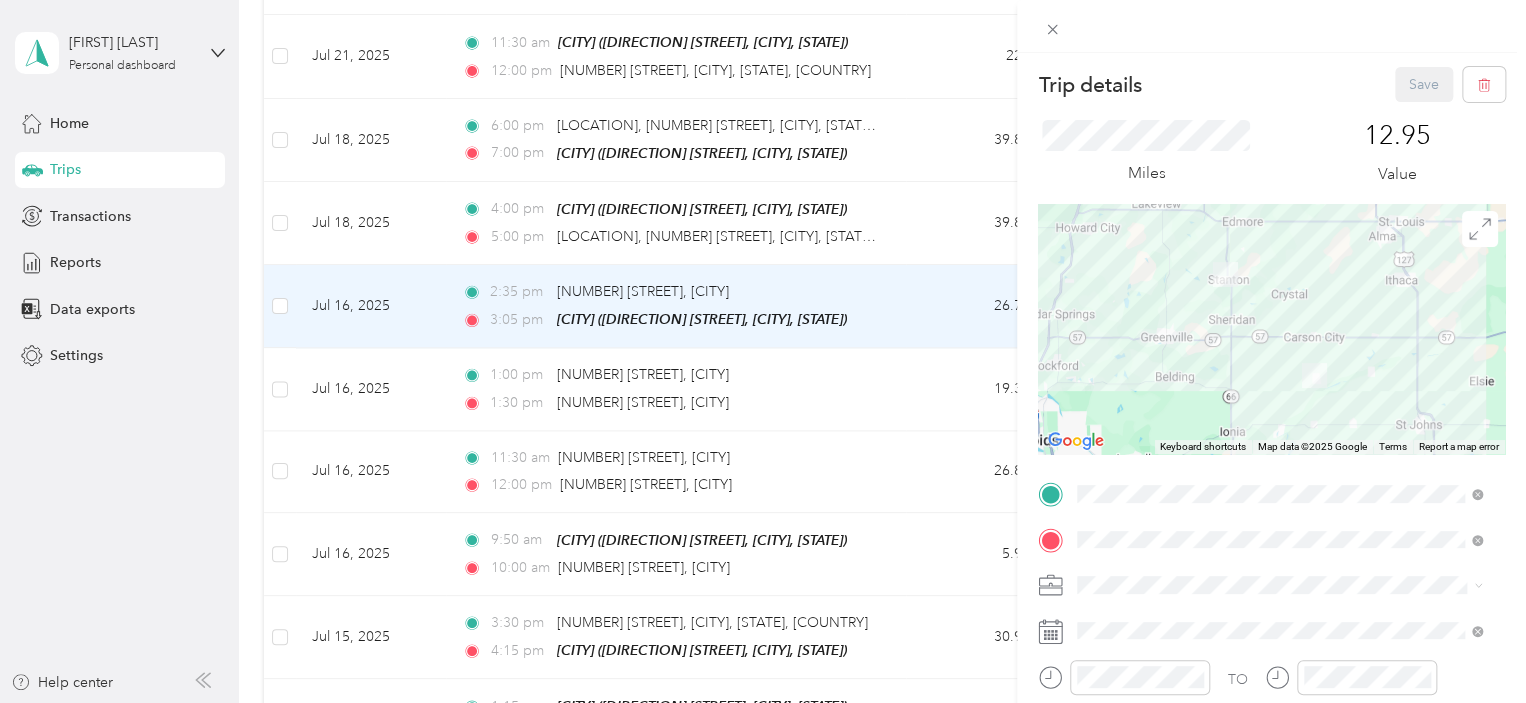 click on "Trip details Save This trip cannot be edited because it is either under review, approved, or paid. Contact your Team Manager to edit it. Miles [NUMBER] Value  ← Move left → Move right ↑ Move up ↓ Move down + Zoom in - Zoom out Home Jump left by 75% End Jump right by 75% Page Up Jump up by 75% Page Down Jump down by 75% Keyboard shortcuts Map Data Map data ©2025 Google Map data ©2025 Google 10 km  Click to toggle between metric and imperial units Terms Report a map error TO Add photo" at bounding box center [763, 351] 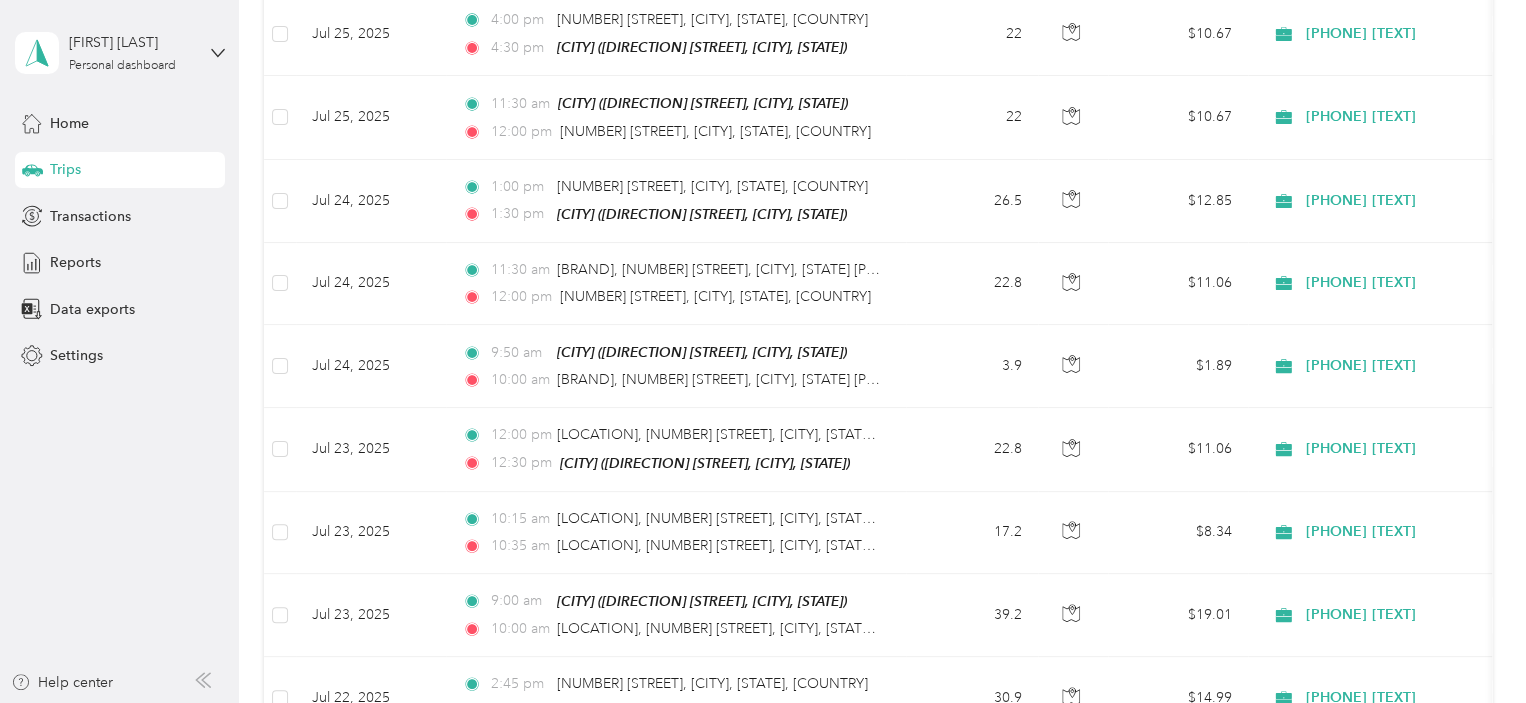 scroll, scrollTop: 0, scrollLeft: 0, axis: both 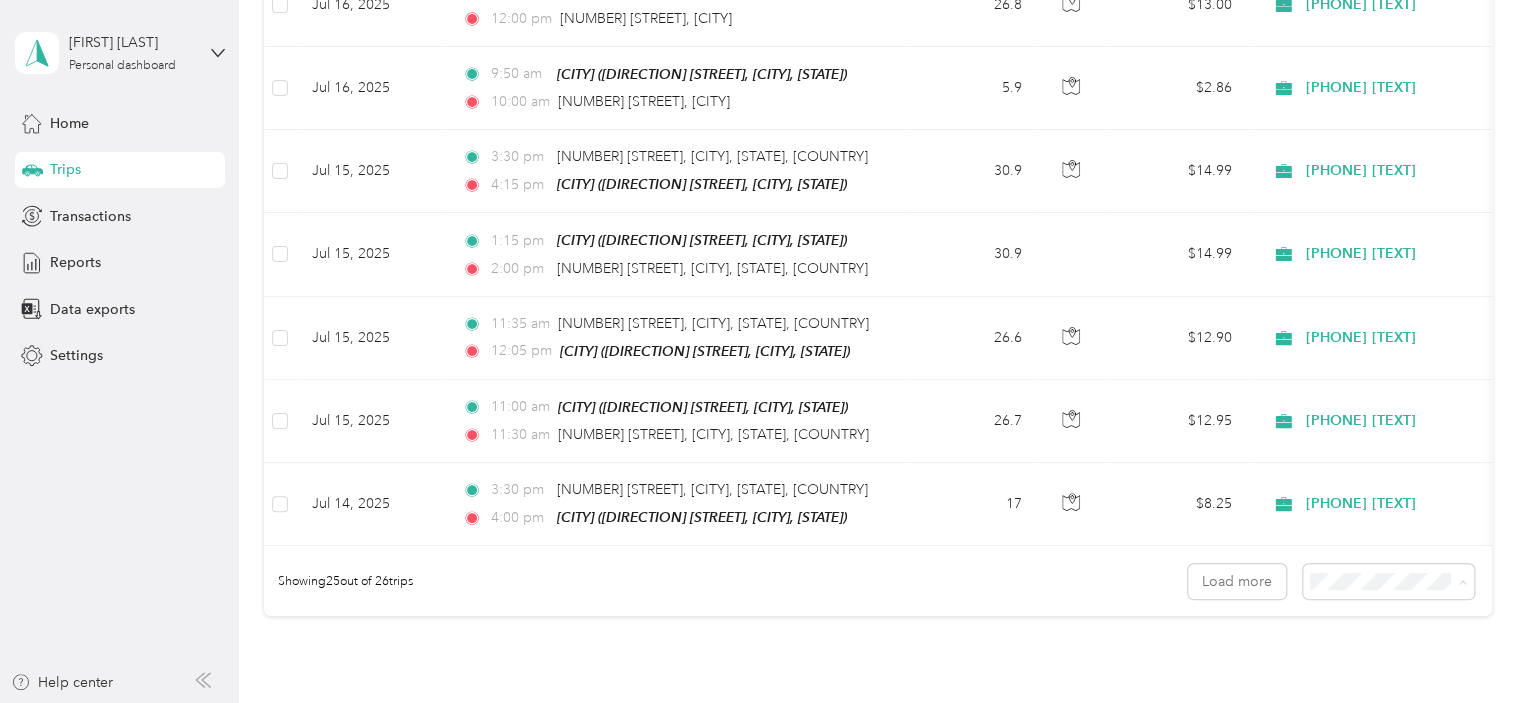 click on "50 per load" at bounding box center [1349, 643] 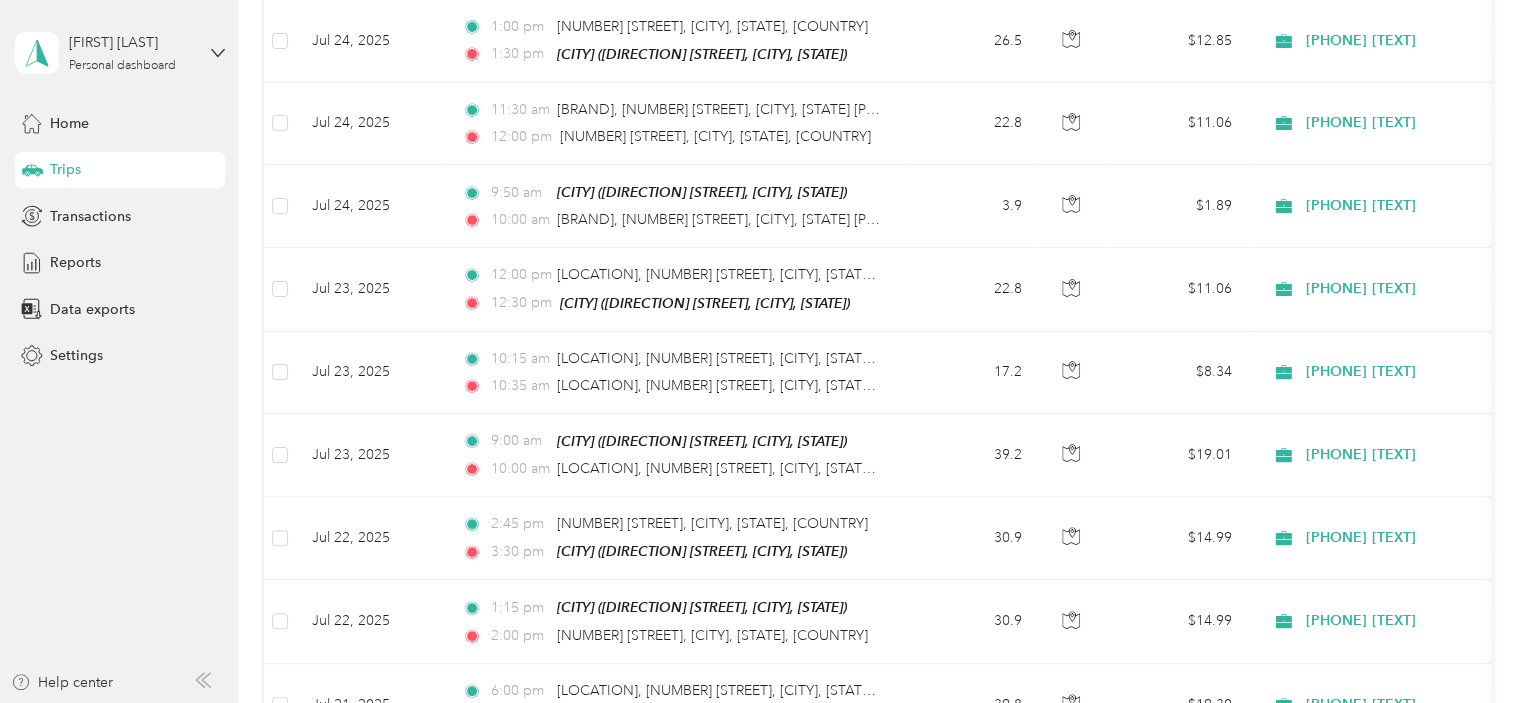 scroll, scrollTop: 1866, scrollLeft: 0, axis: vertical 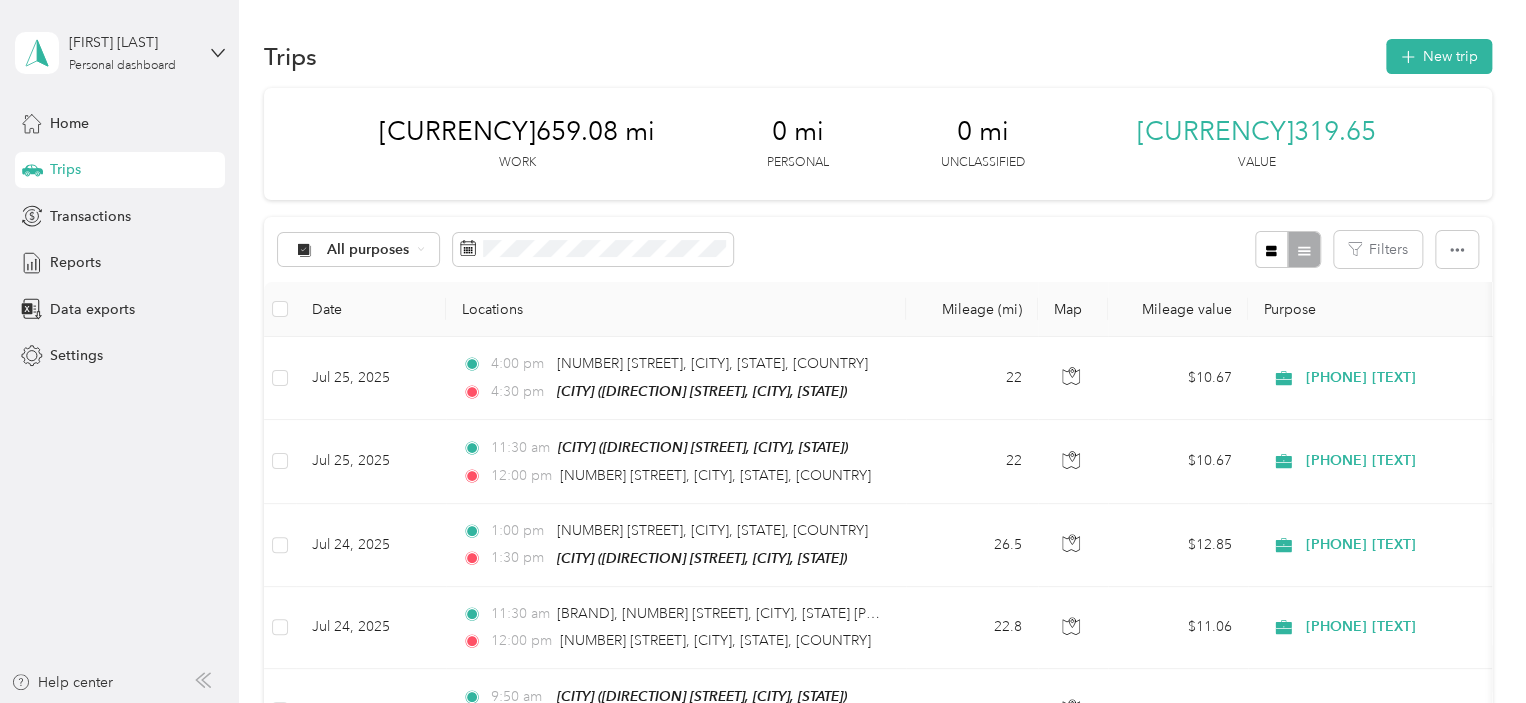 click on "[FIRST] [LAST] Personal dashboard" at bounding box center (120, 53) 